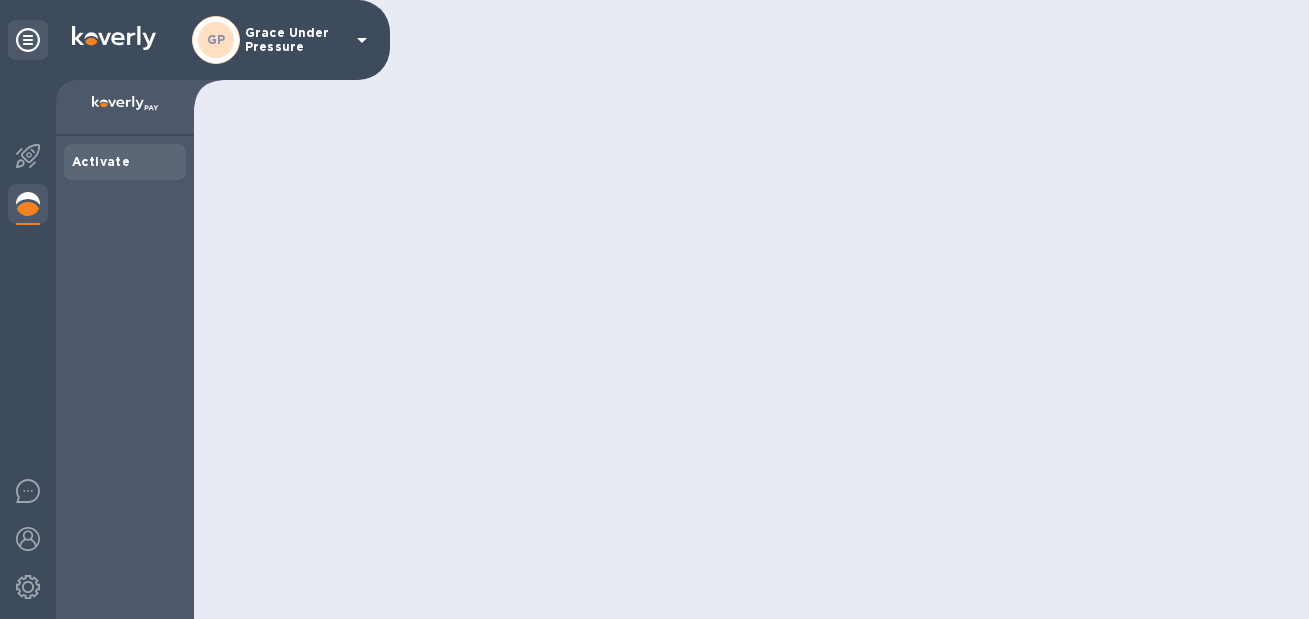 scroll, scrollTop: 0, scrollLeft: 0, axis: both 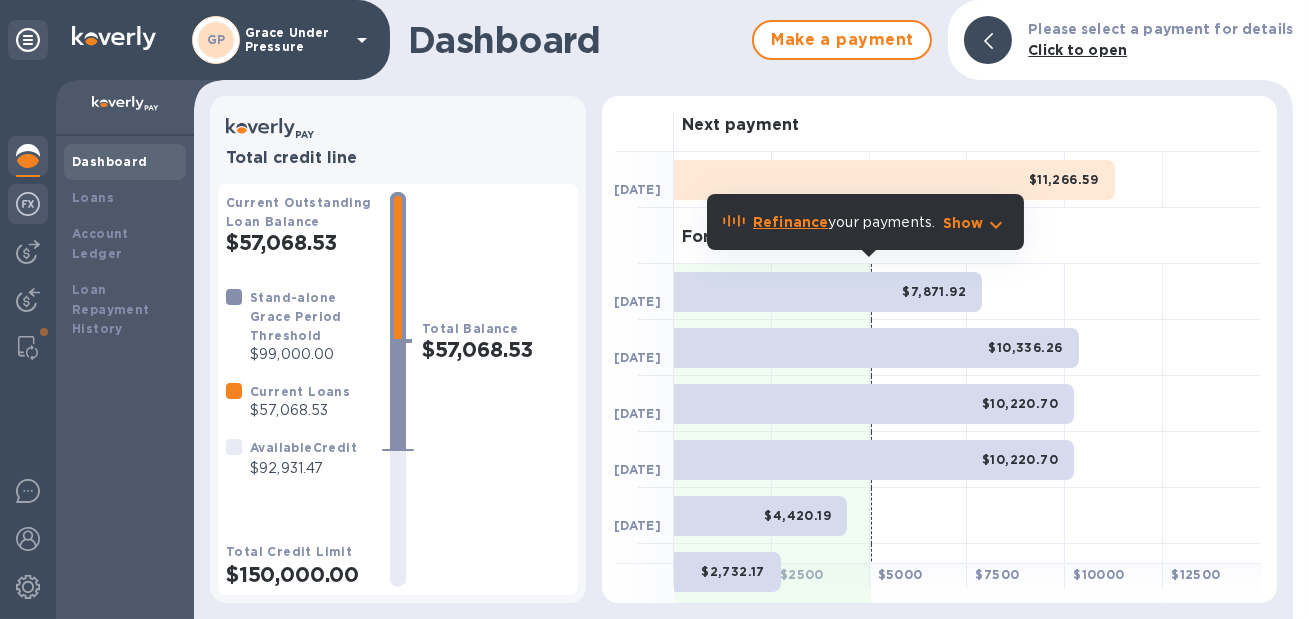 click at bounding box center [28, 204] 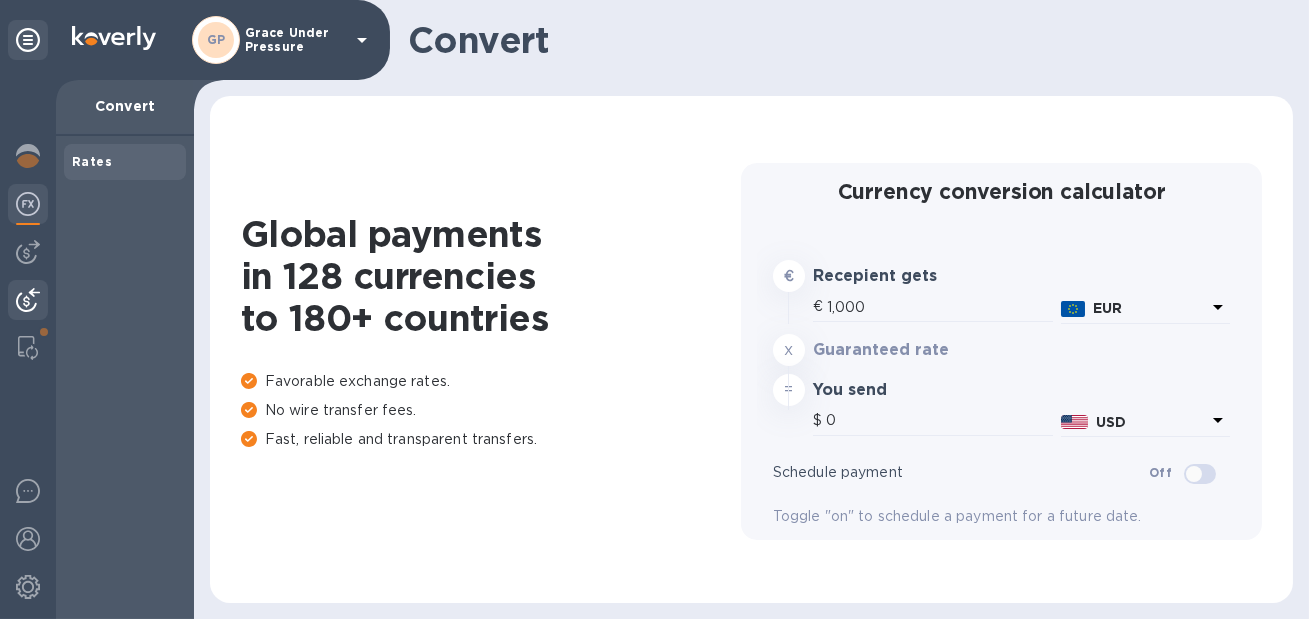 type on "1,174.28" 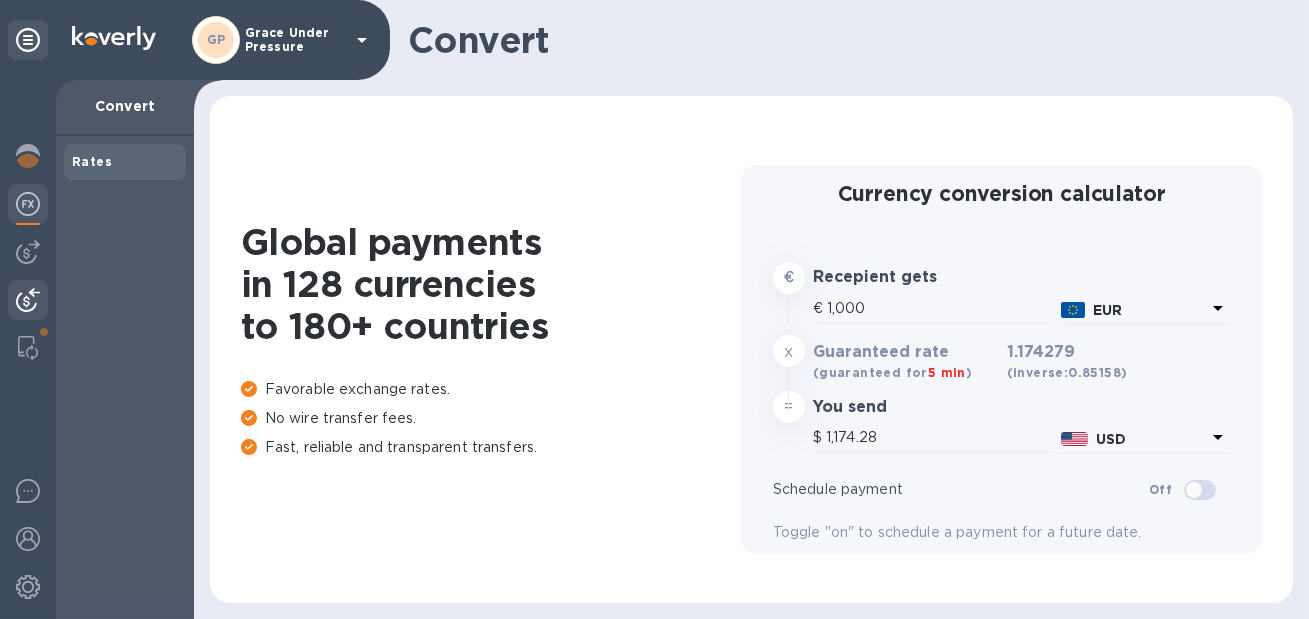 click at bounding box center [28, 300] 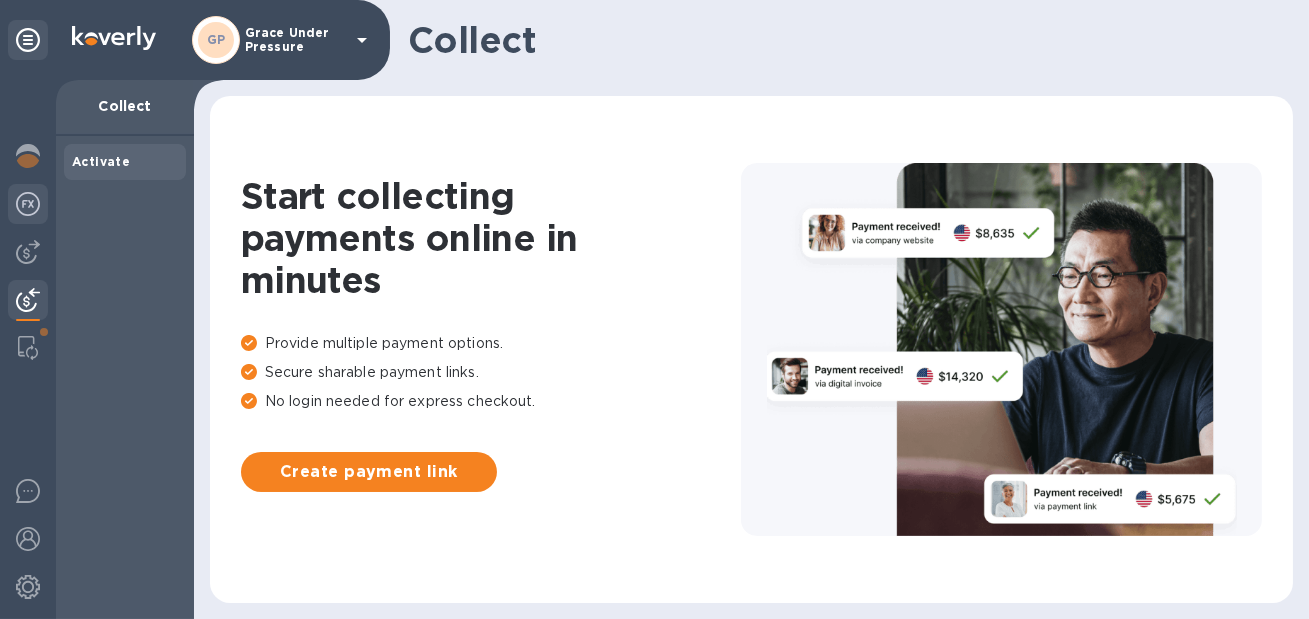click at bounding box center (28, 204) 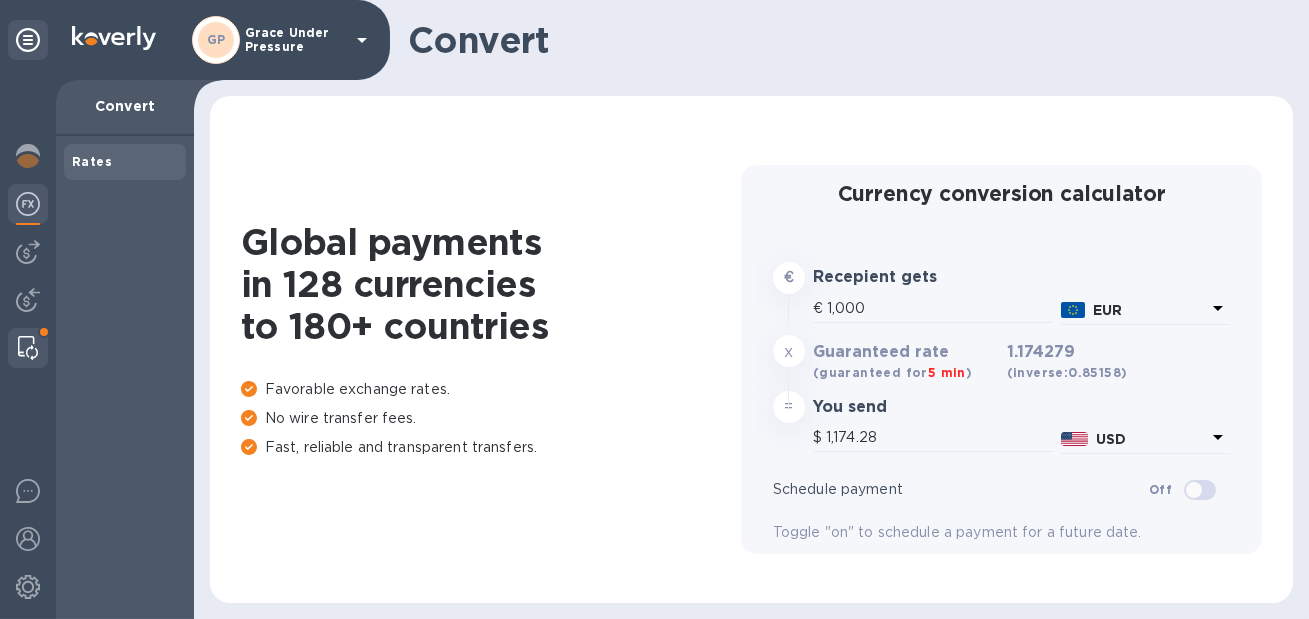 click at bounding box center (28, 348) 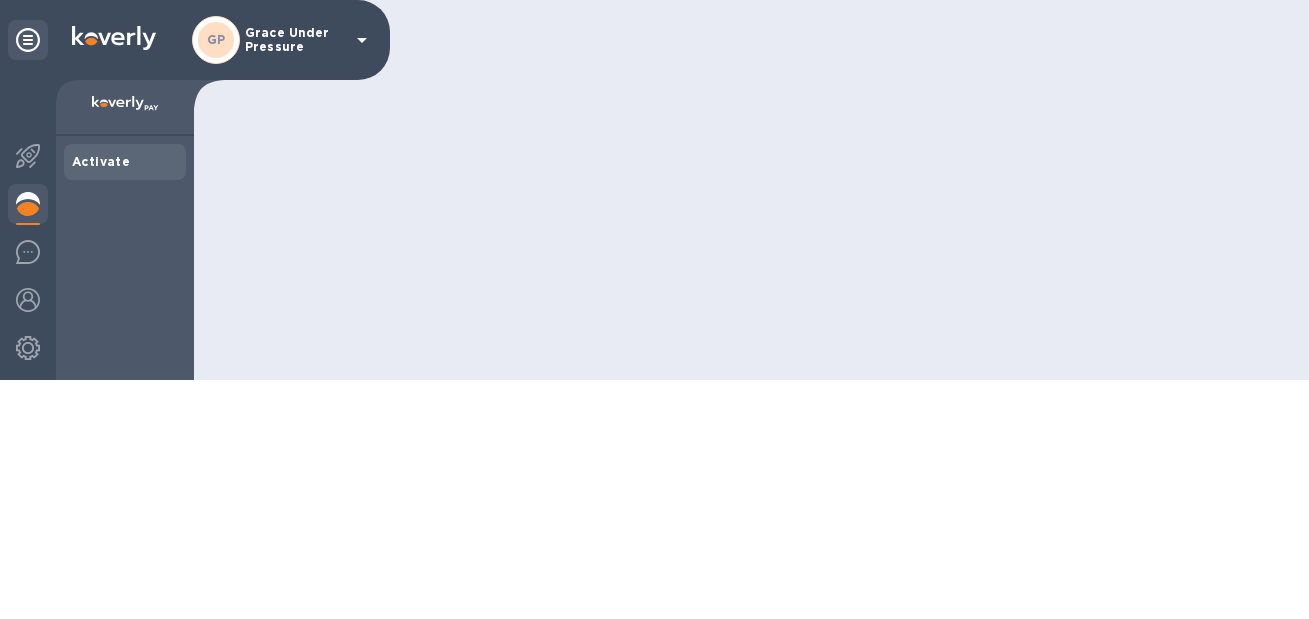 scroll, scrollTop: 0, scrollLeft: 0, axis: both 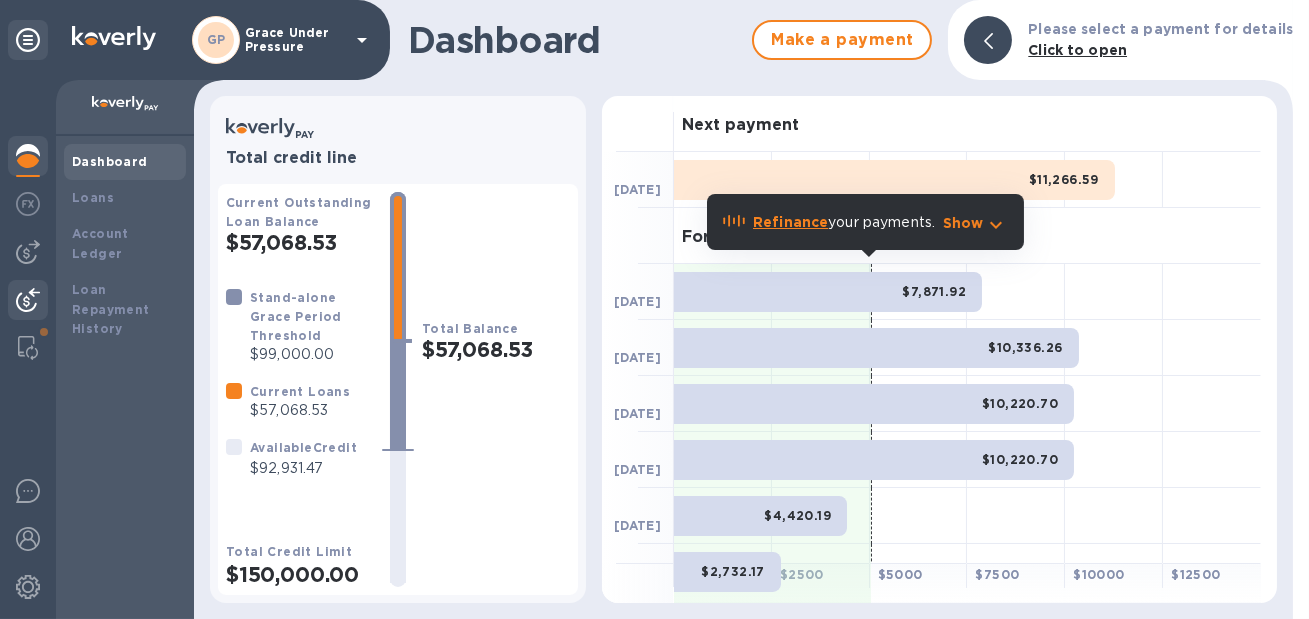 click at bounding box center [28, 300] 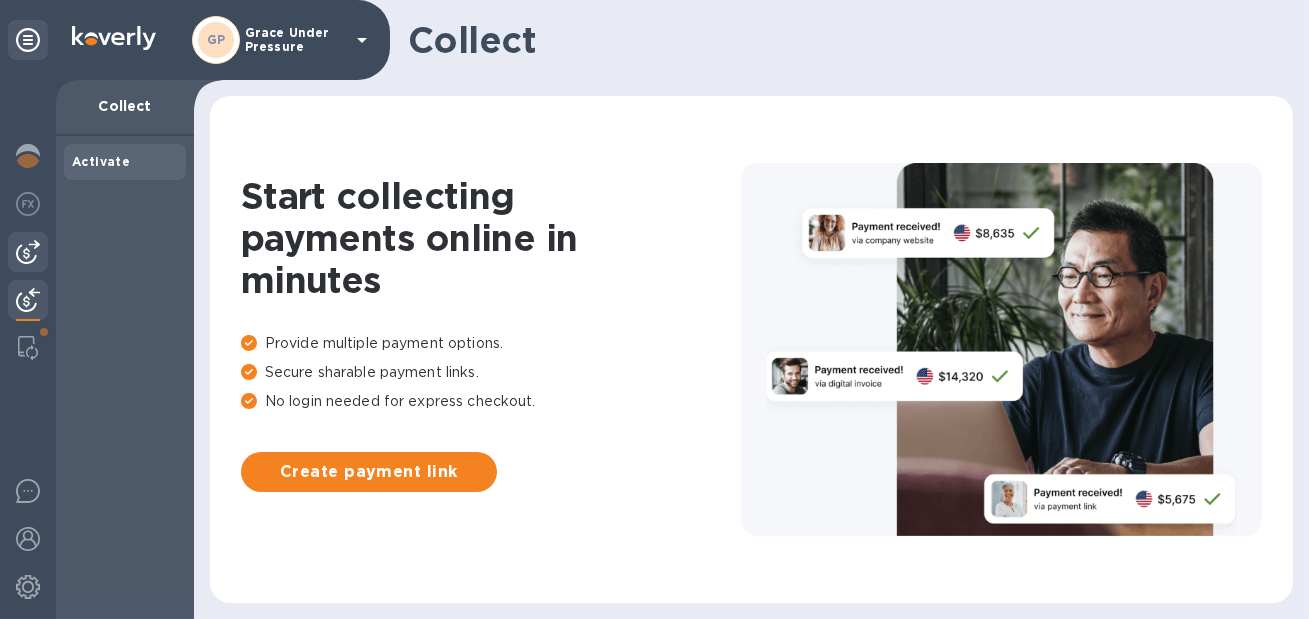 click at bounding box center [28, 252] 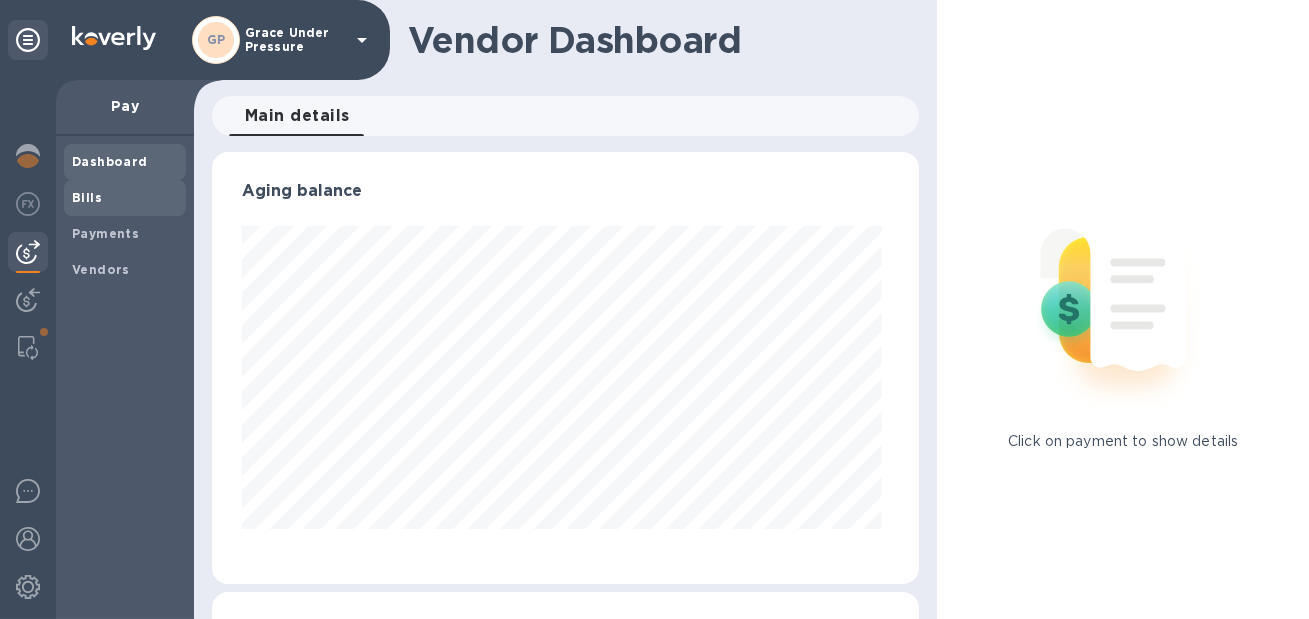 scroll, scrollTop: 999568, scrollLeft: 999300, axis: both 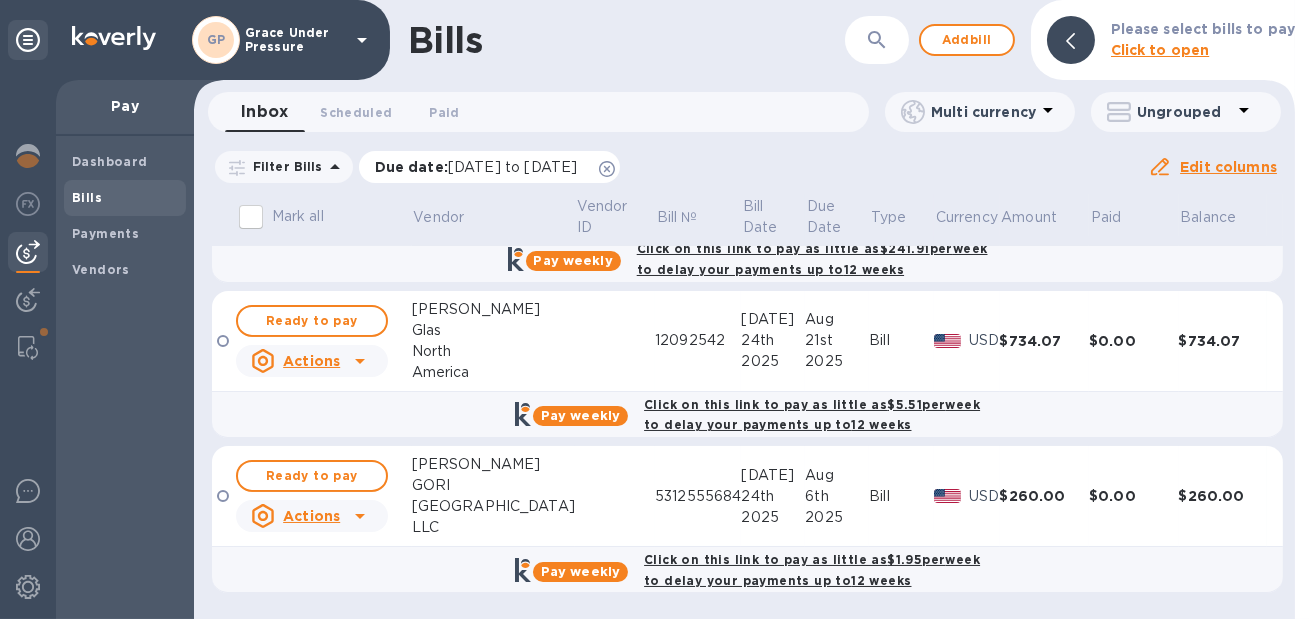 click 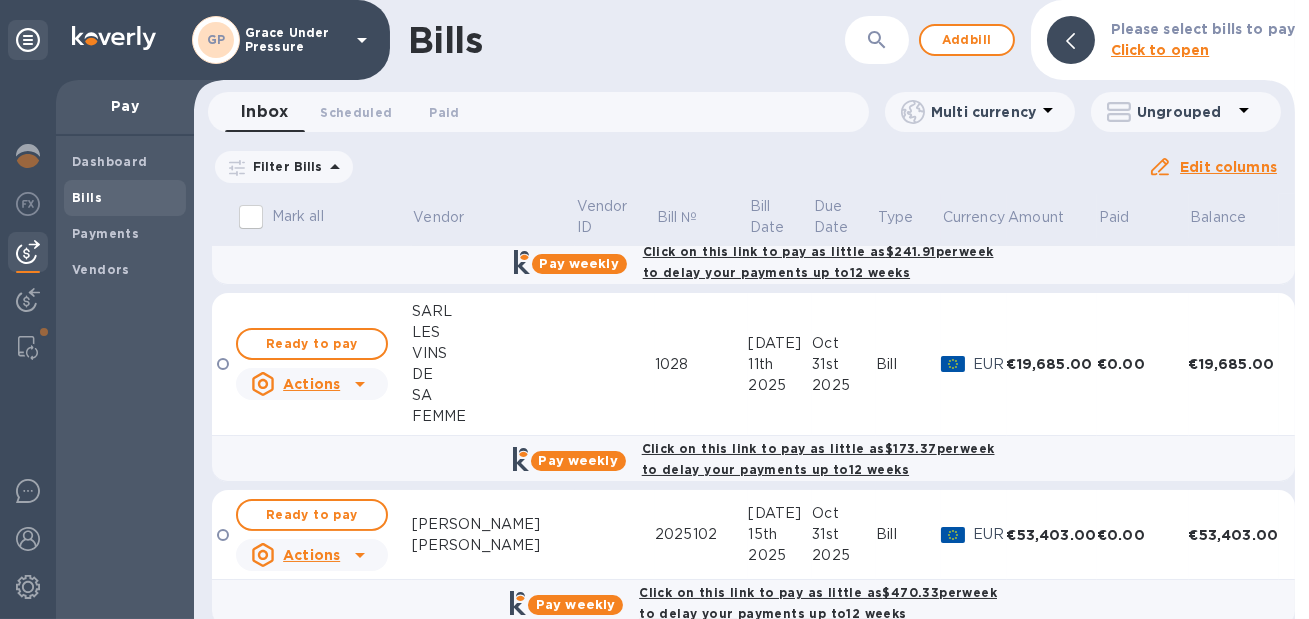 scroll, scrollTop: 1149, scrollLeft: 0, axis: vertical 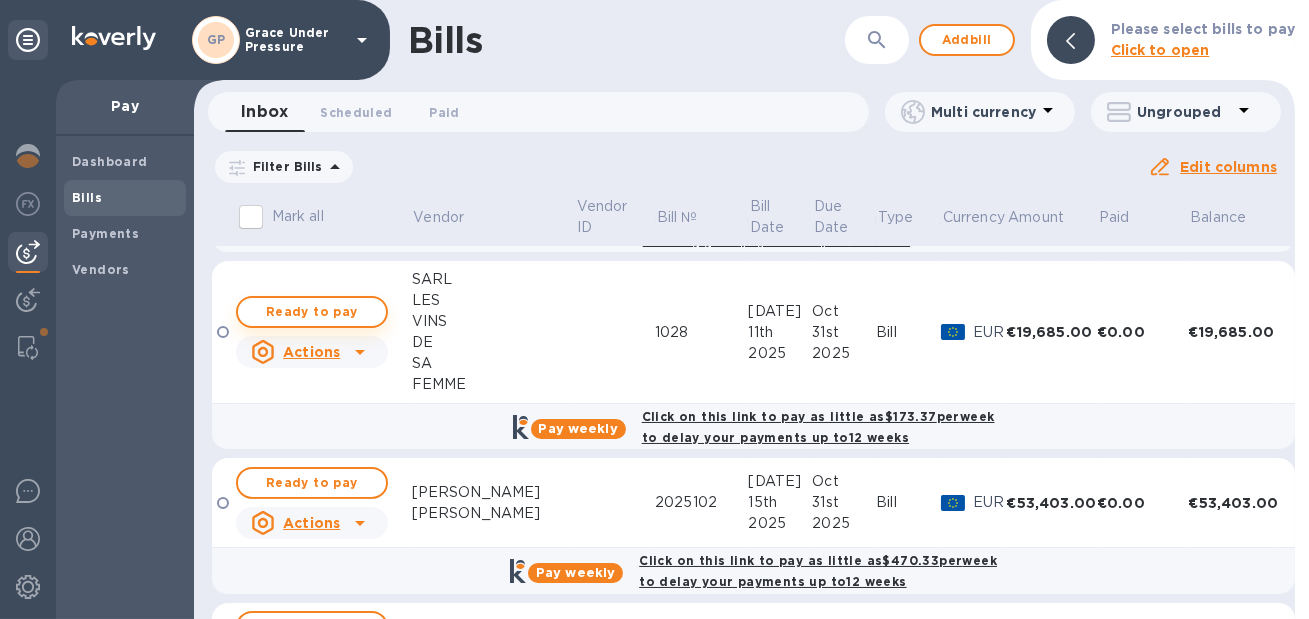 click on "Ready to pay" at bounding box center [312, 312] 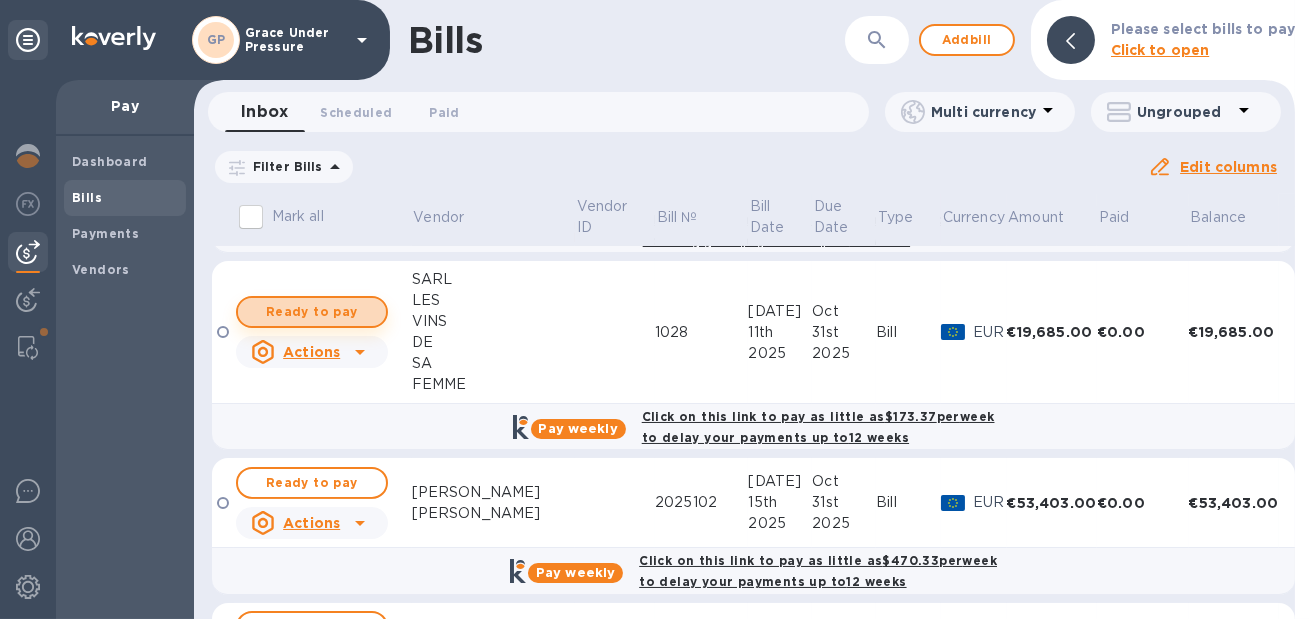 click on "Ready to pay" at bounding box center (312, 312) 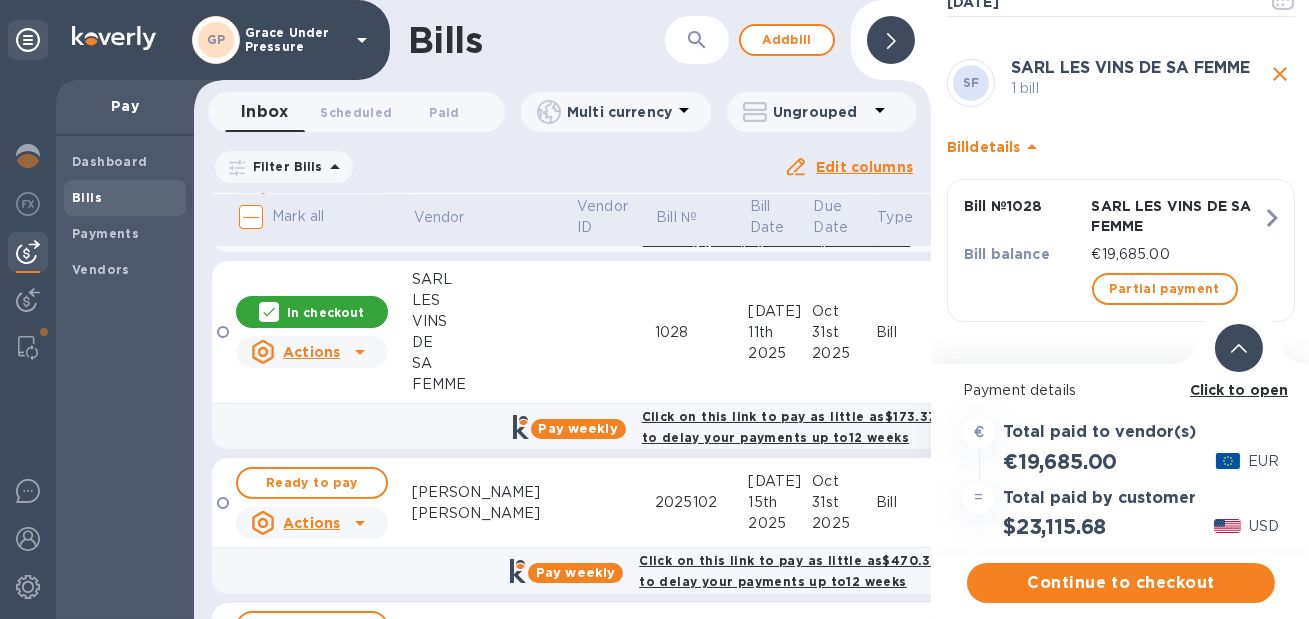 scroll, scrollTop: 127, scrollLeft: 0, axis: vertical 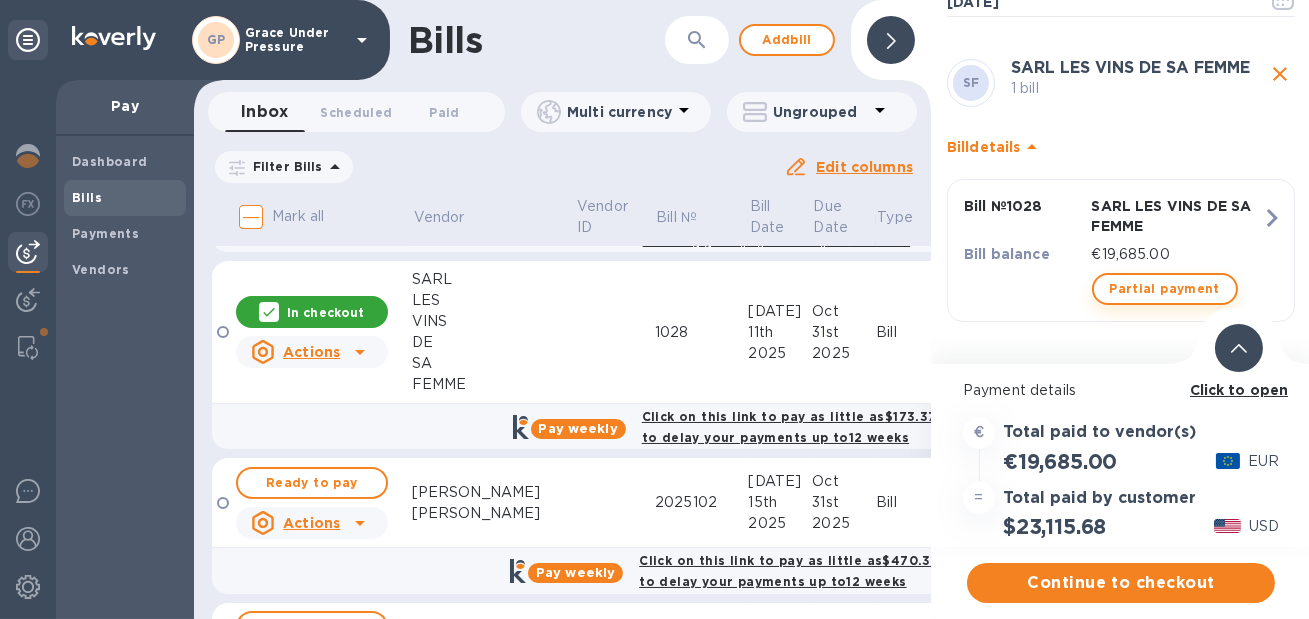 click on "Partial payment" at bounding box center [1165, 289] 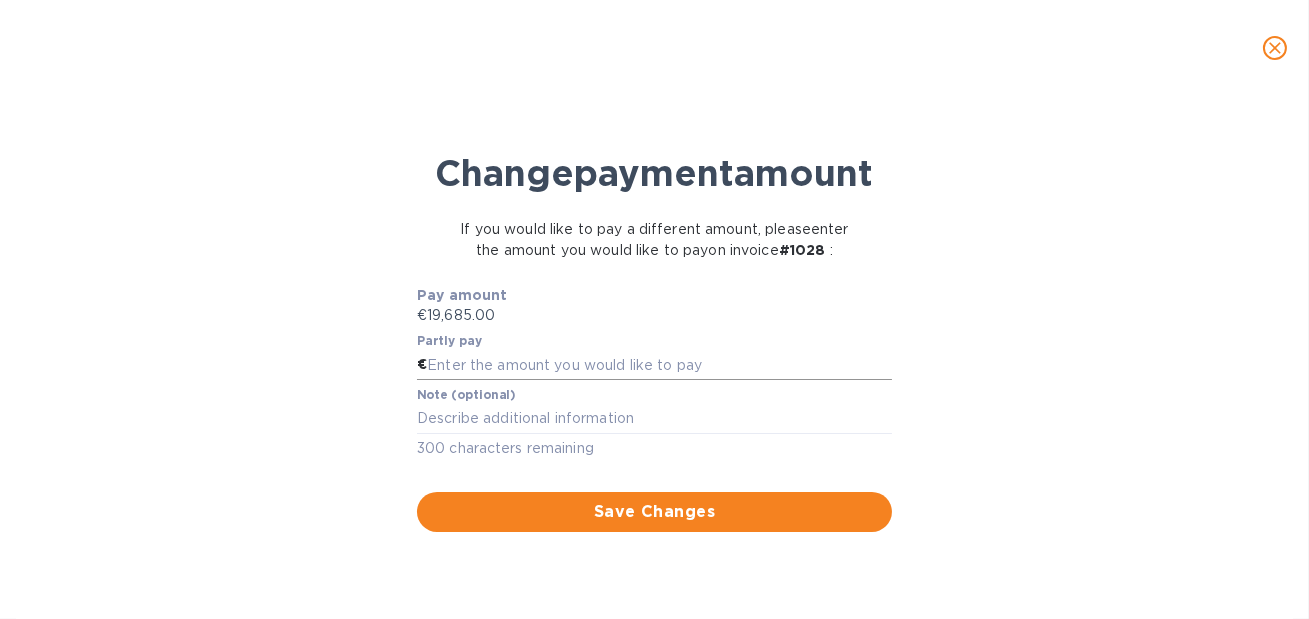 click at bounding box center [659, 365] 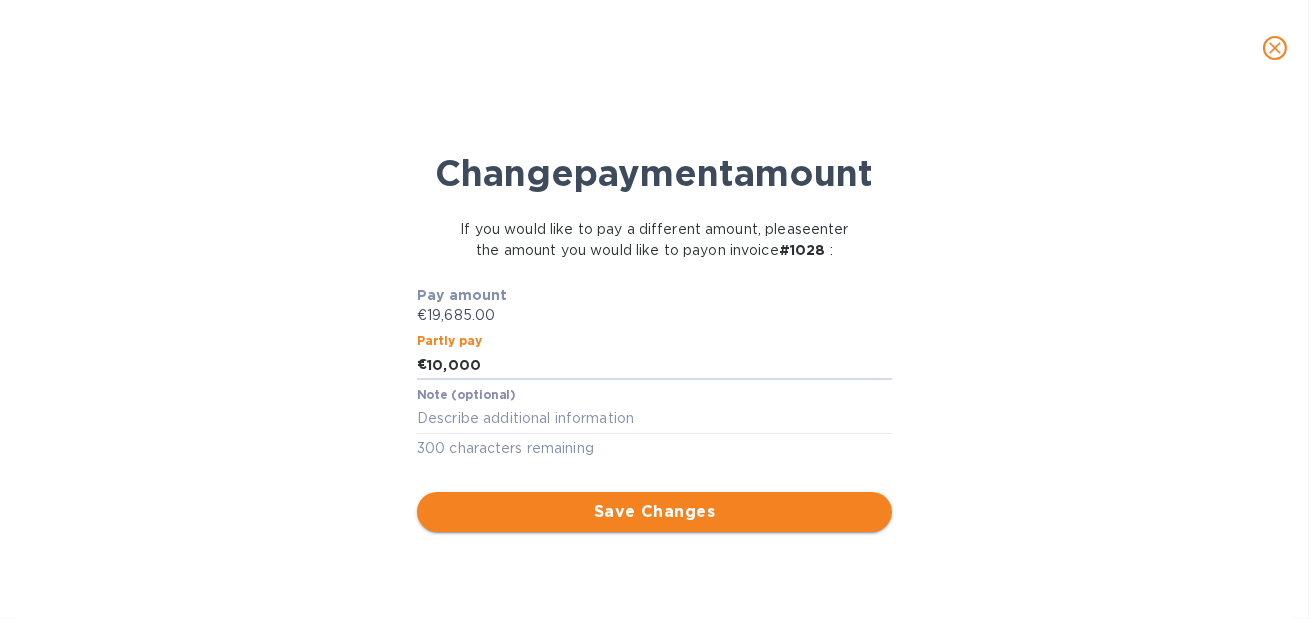 type on "10,000" 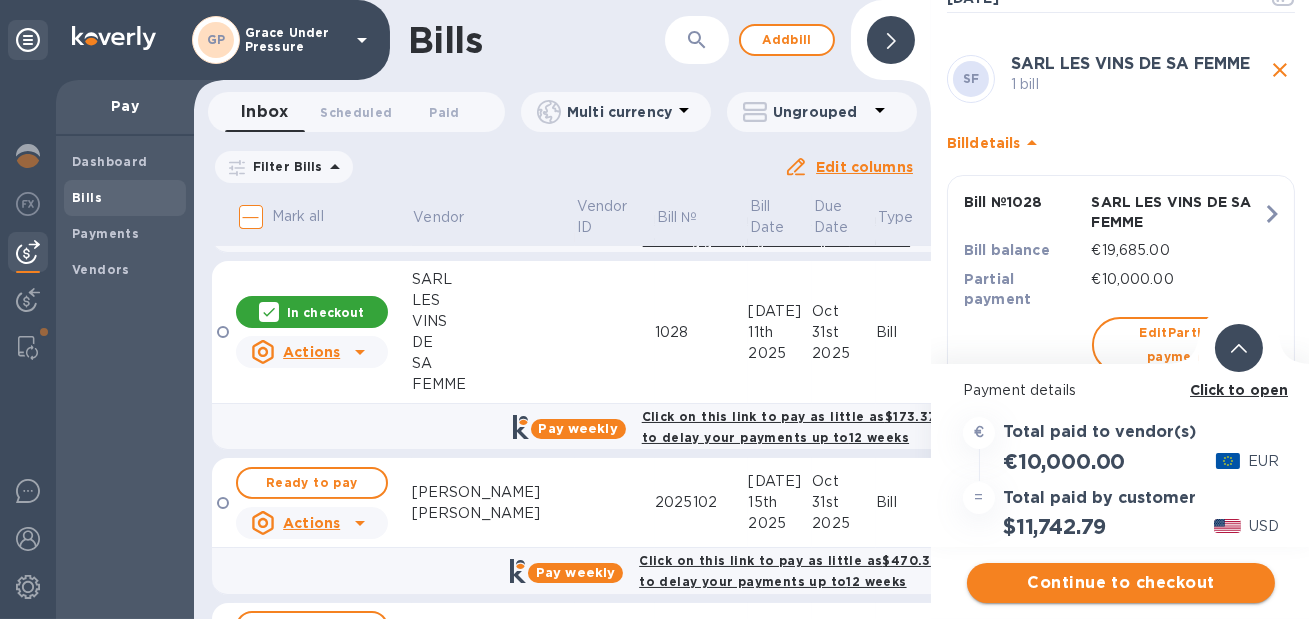 click on "Continue to checkout" at bounding box center [1121, 583] 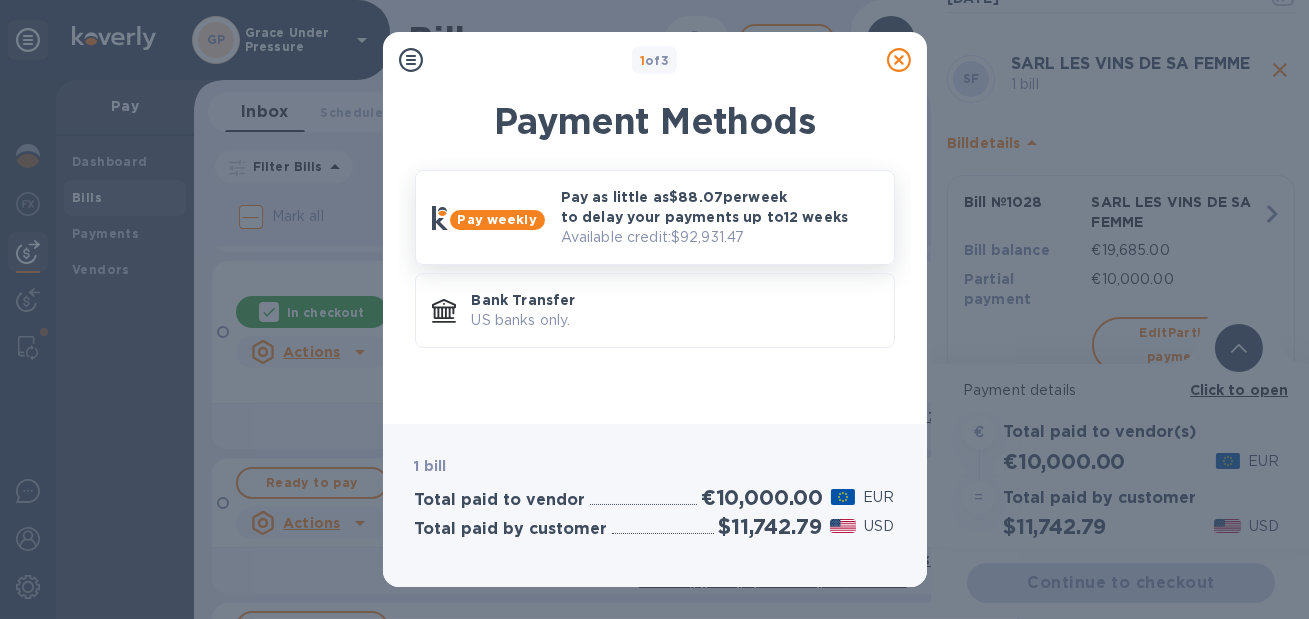 click on "Available credit:  $92,931.47" at bounding box center [719, 237] 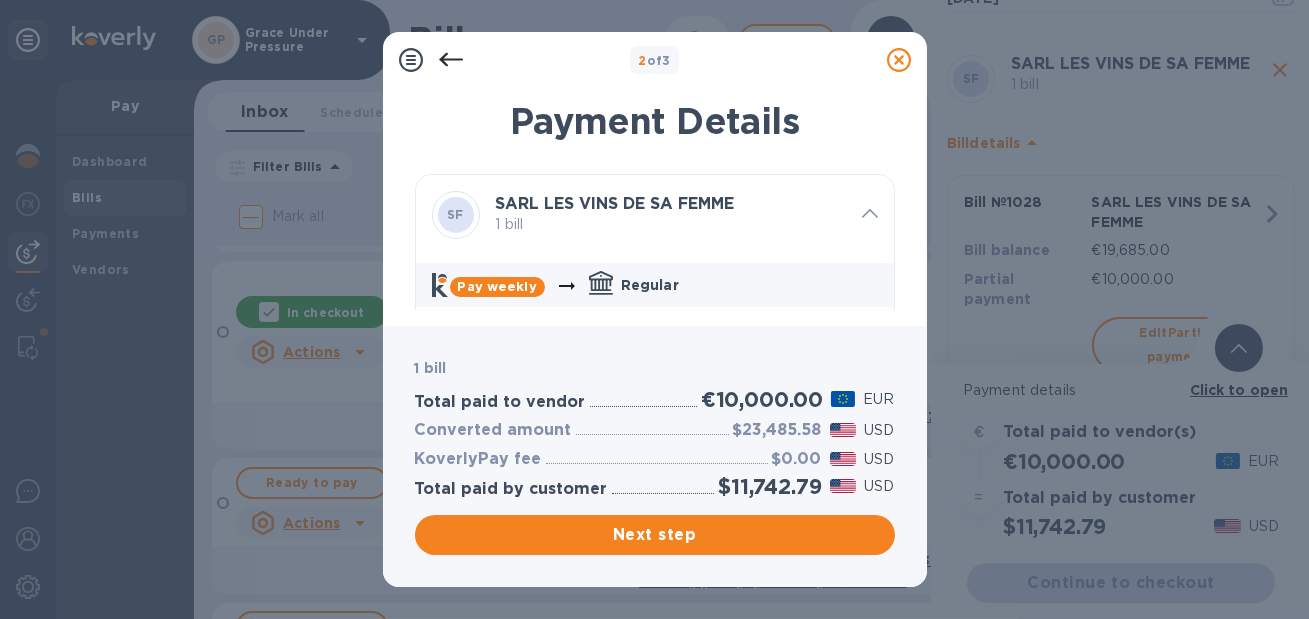 scroll, scrollTop: 51, scrollLeft: 0, axis: vertical 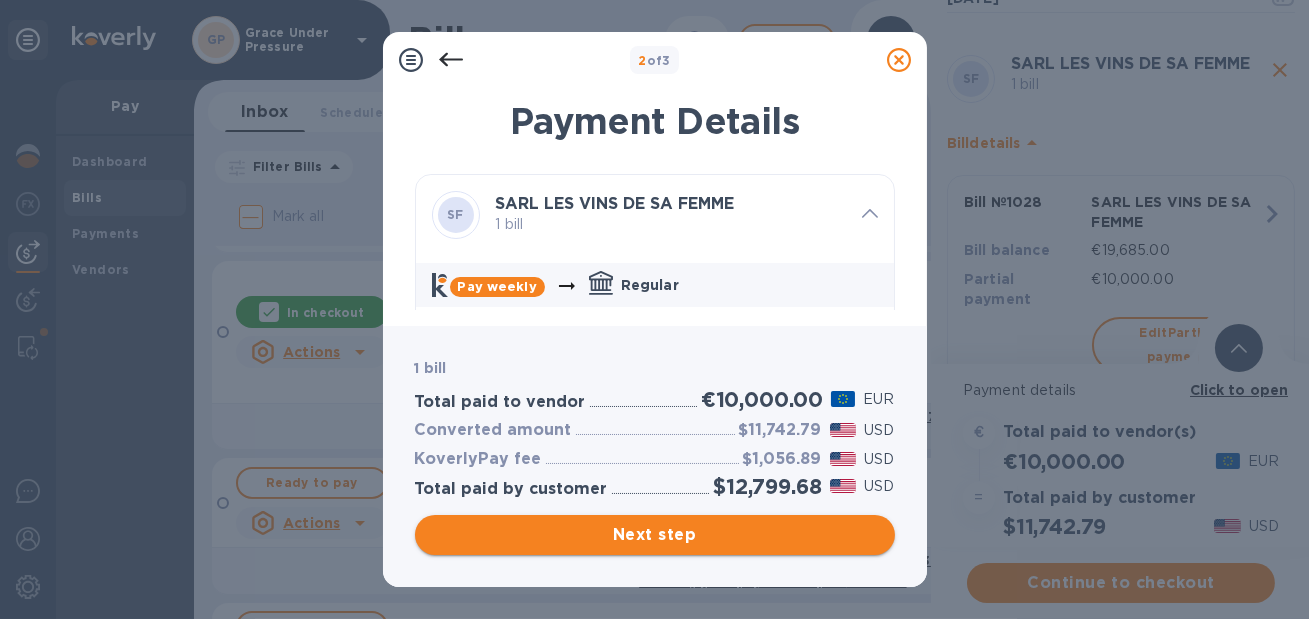 click on "Next step" at bounding box center (655, 535) 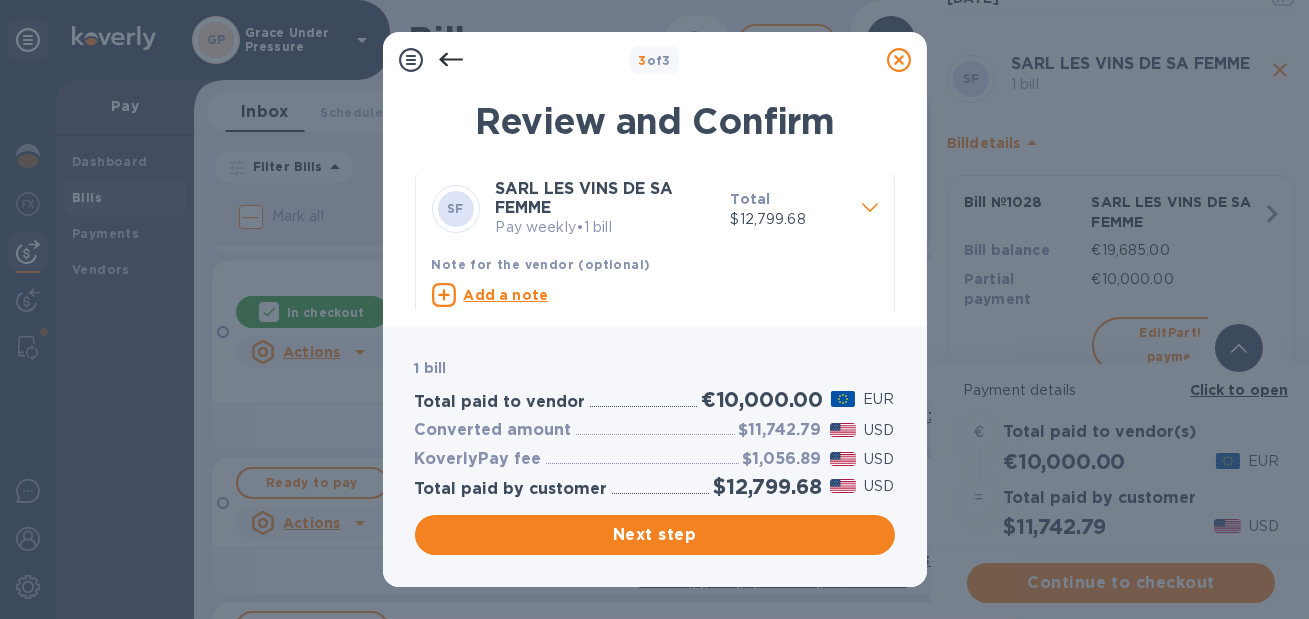 scroll, scrollTop: 0, scrollLeft: 0, axis: both 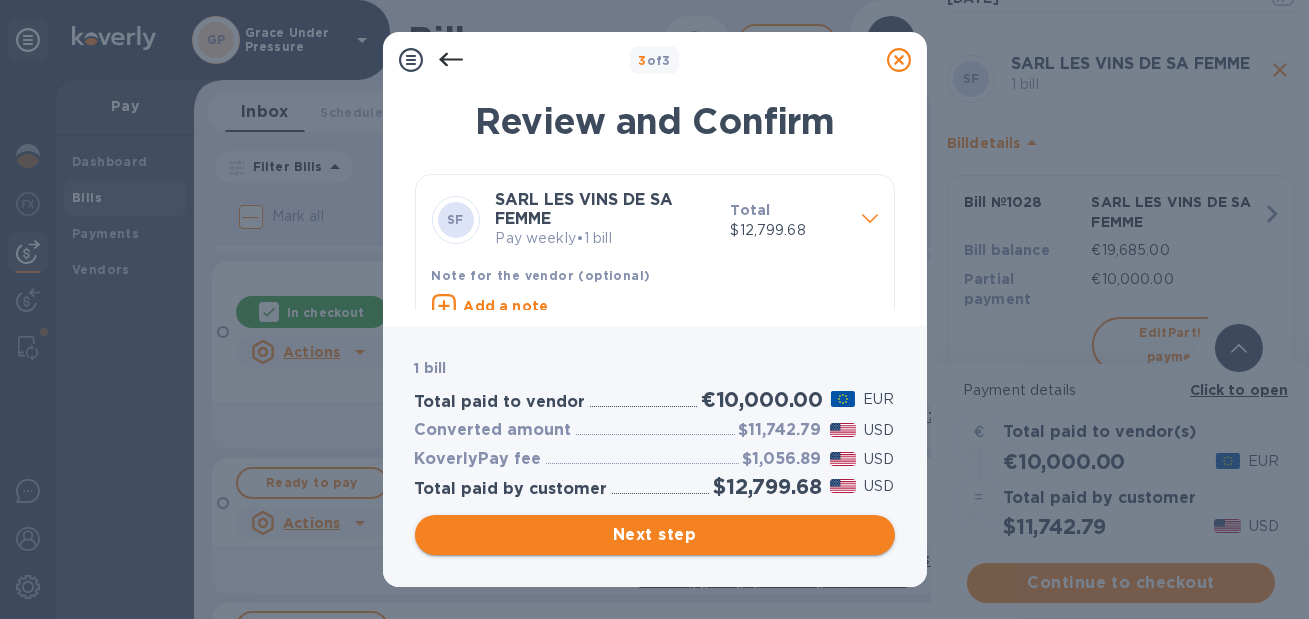 click on "Next step" at bounding box center [655, 535] 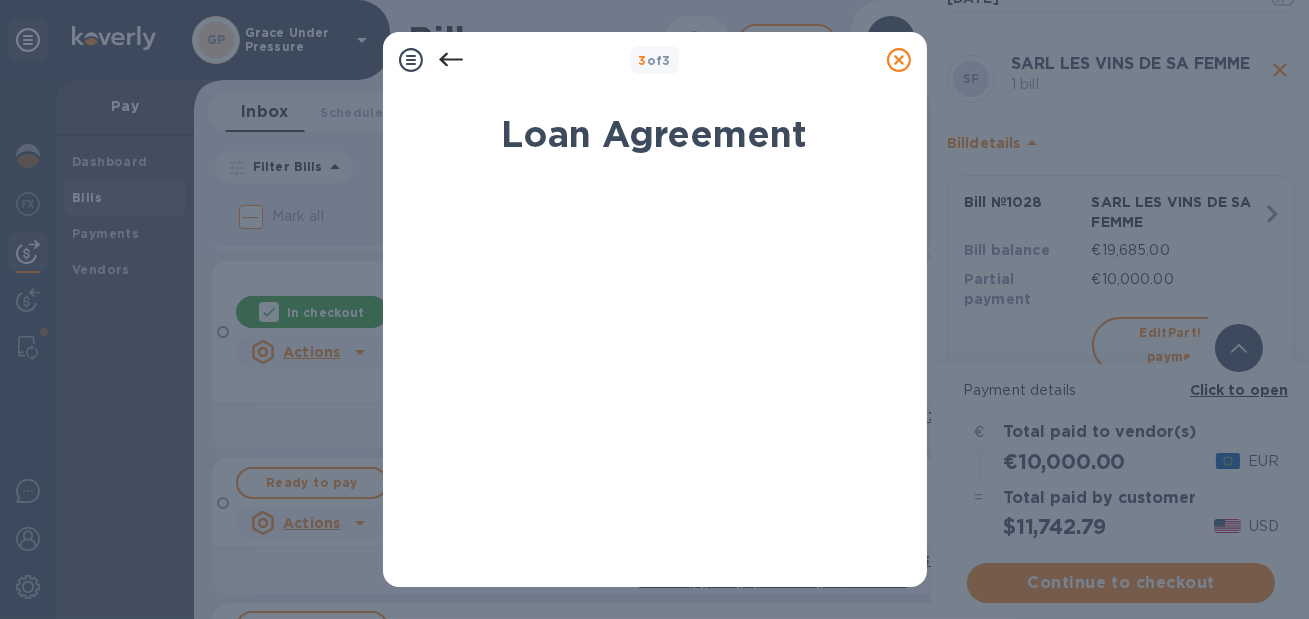 click 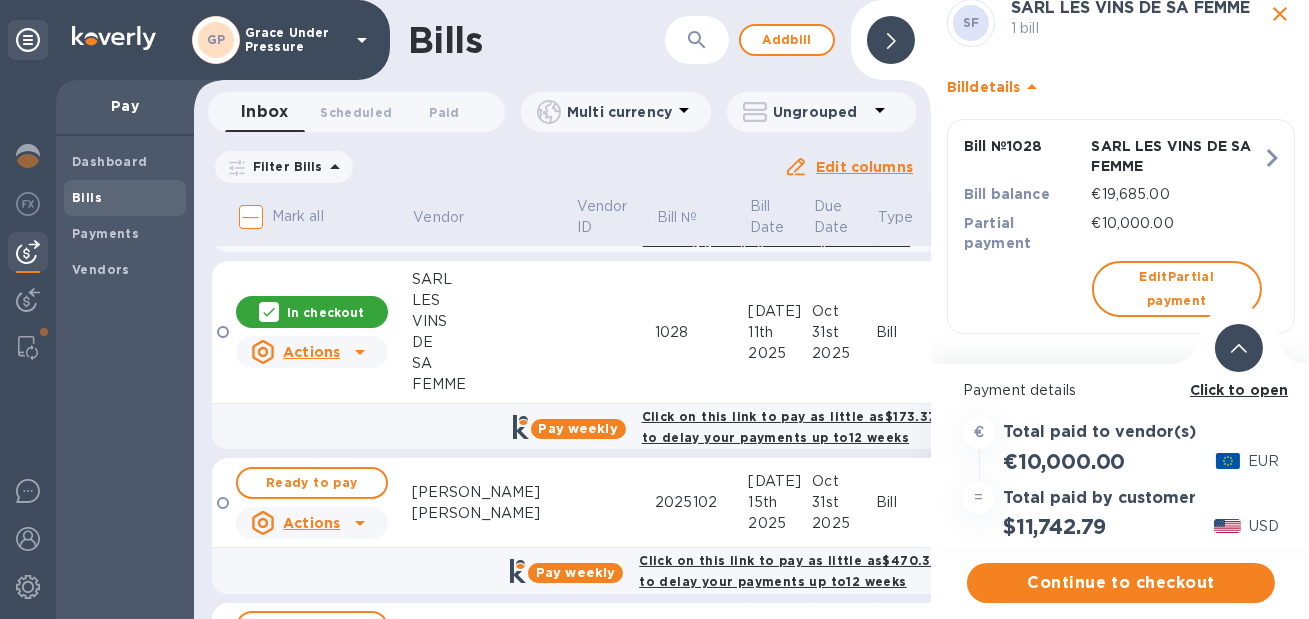 scroll, scrollTop: 185, scrollLeft: 0, axis: vertical 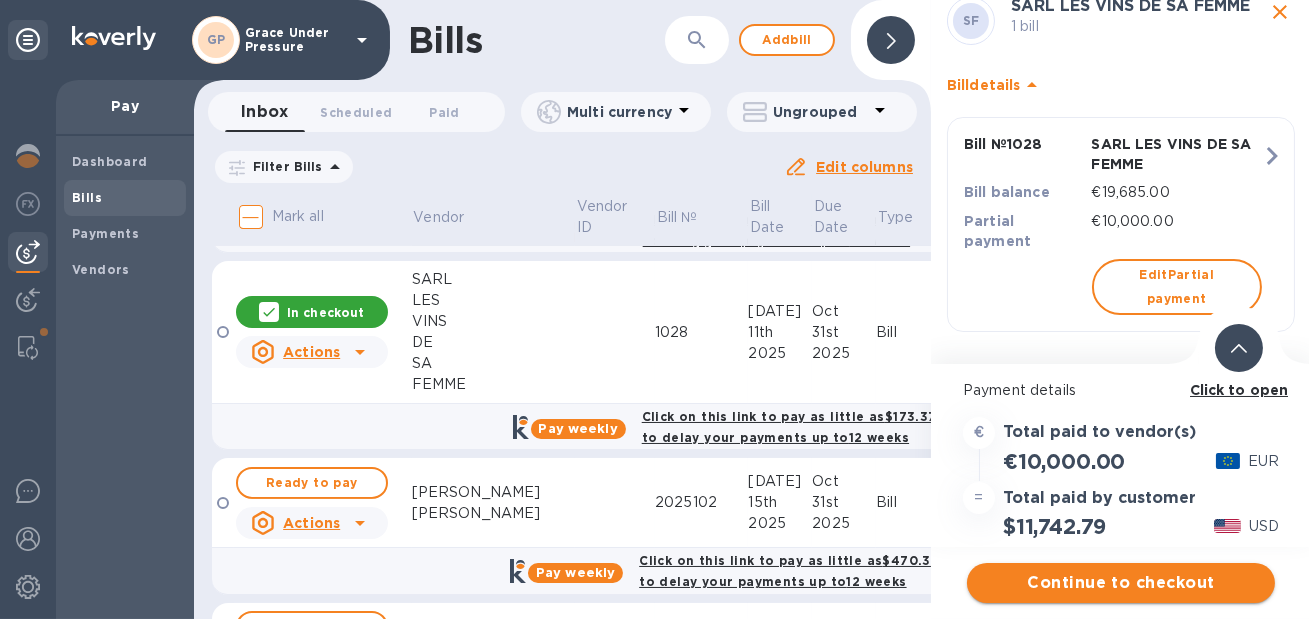 click on "Continue to checkout" at bounding box center [1121, 583] 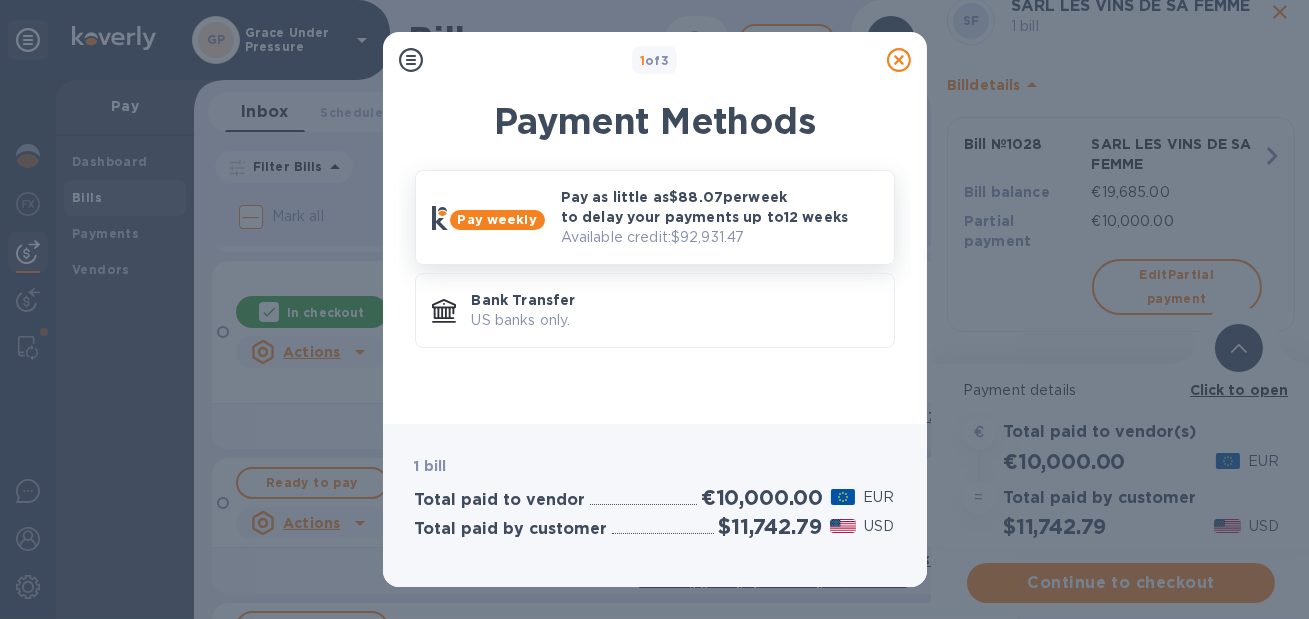 click on "Pay as little as  $88.07  per  week    to delay your payments up to  12 weeks" at bounding box center [719, 207] 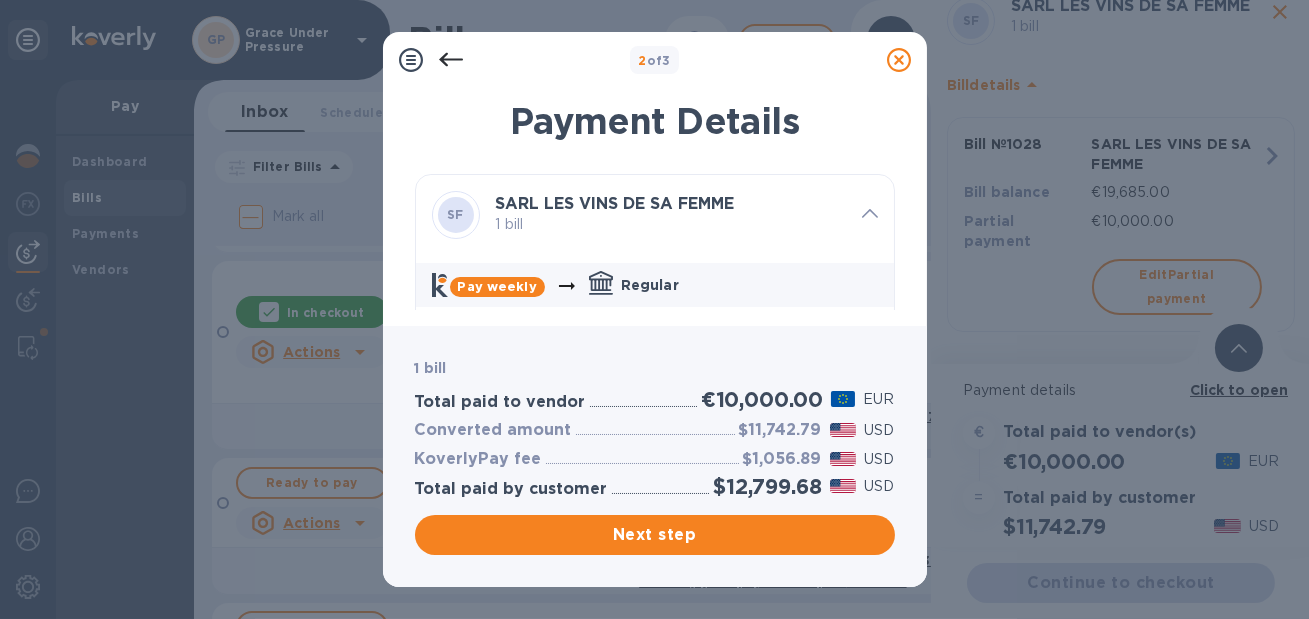 scroll, scrollTop: 51, scrollLeft: 0, axis: vertical 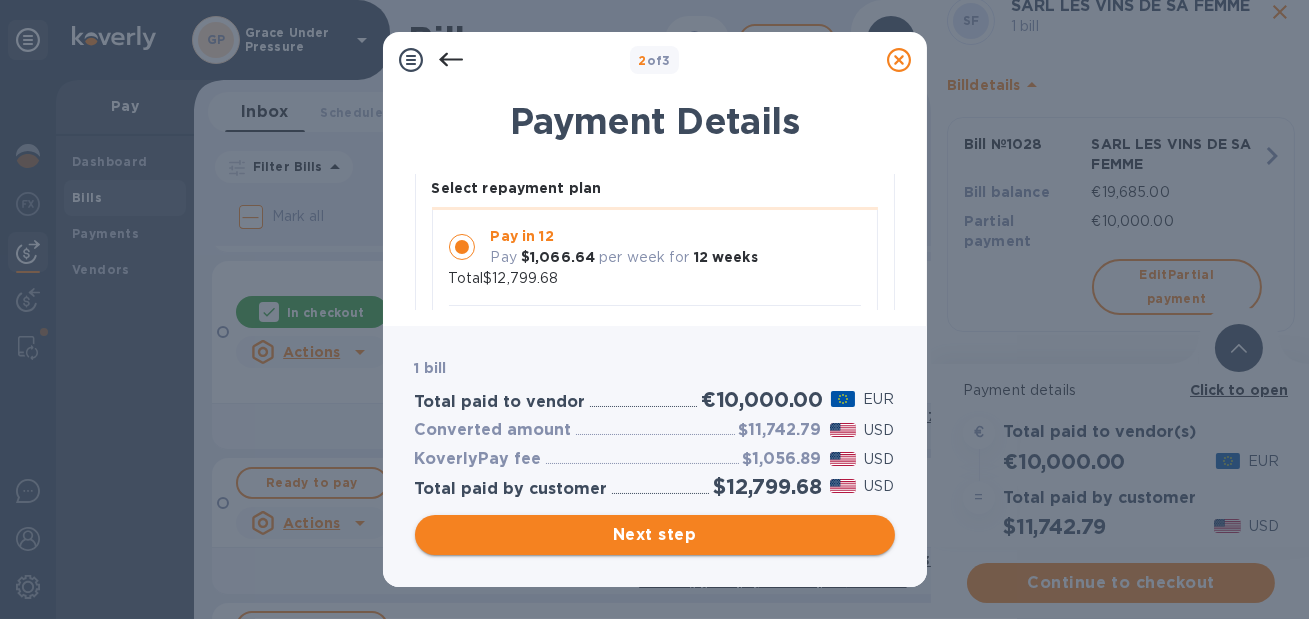 click on "Next step" at bounding box center [655, 535] 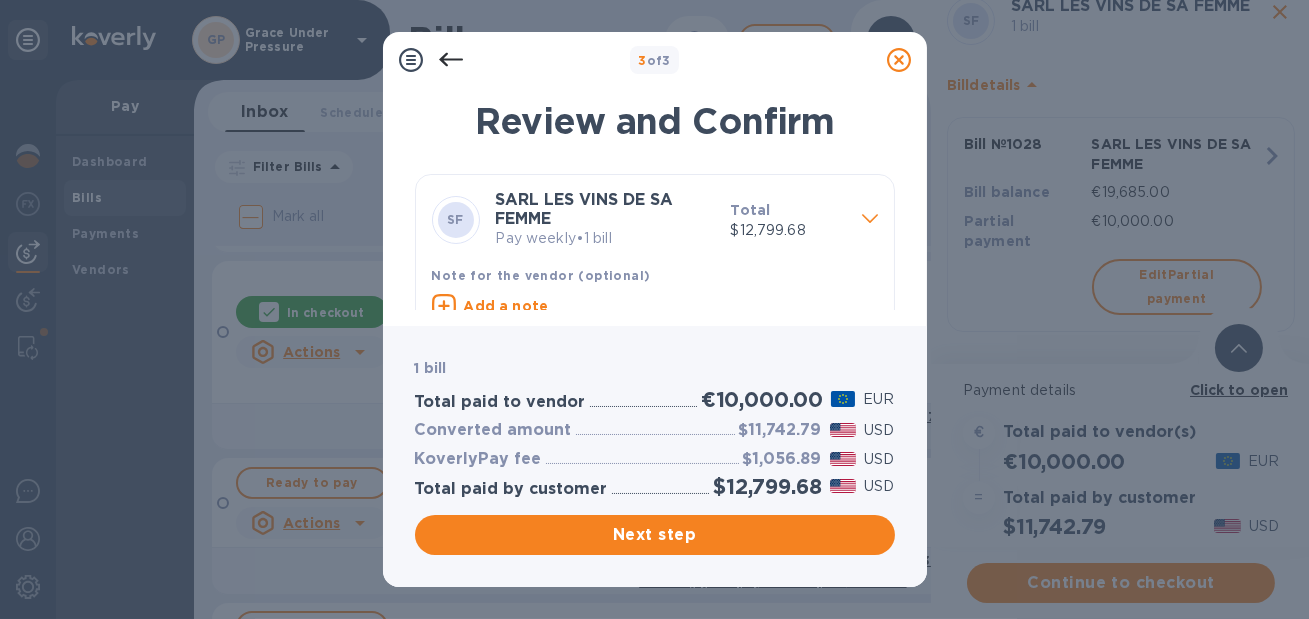 scroll, scrollTop: 61, scrollLeft: 0, axis: vertical 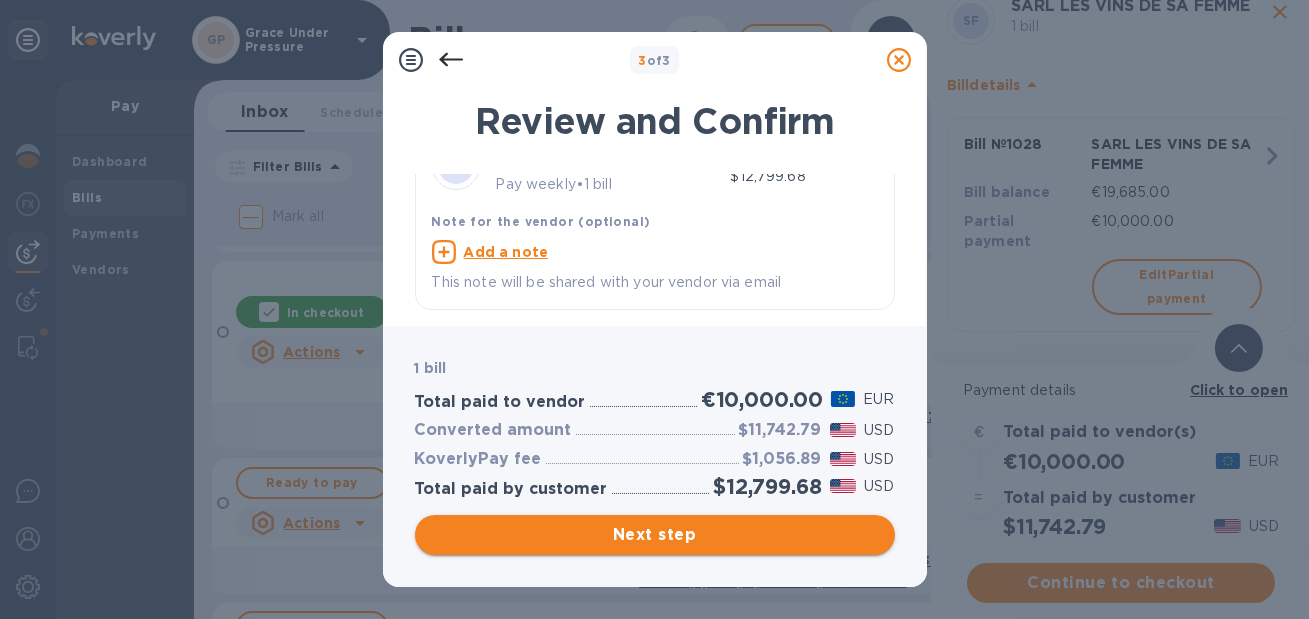 click on "Next step" at bounding box center (655, 535) 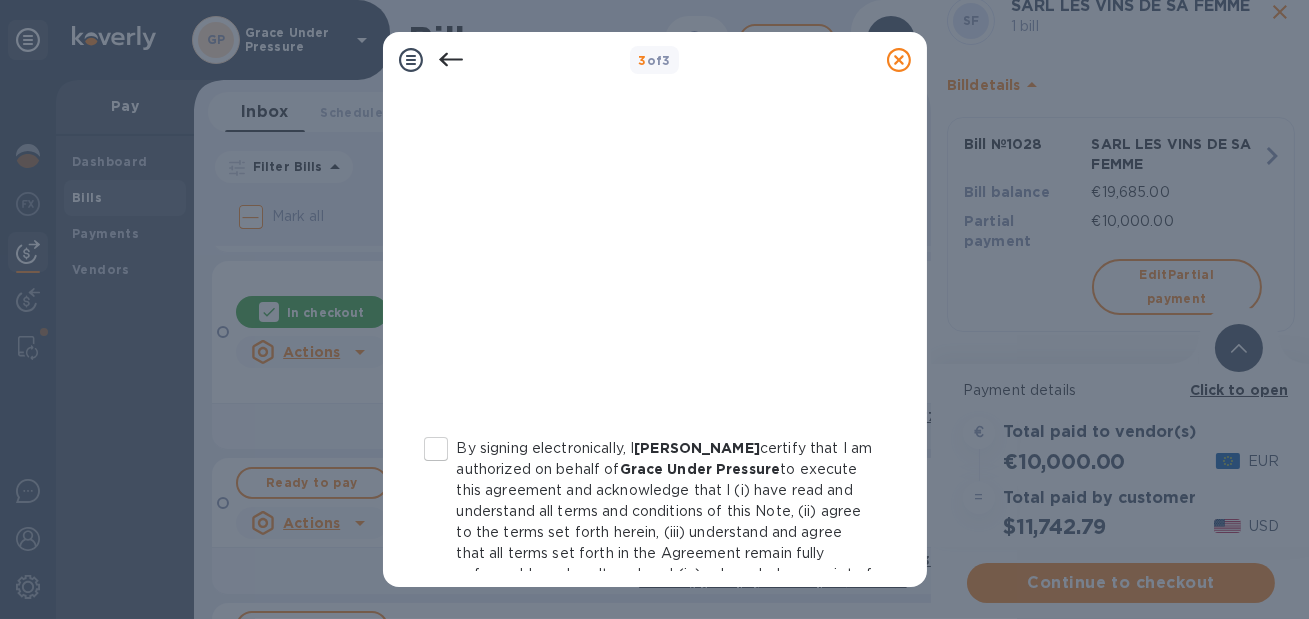 scroll, scrollTop: 522, scrollLeft: 0, axis: vertical 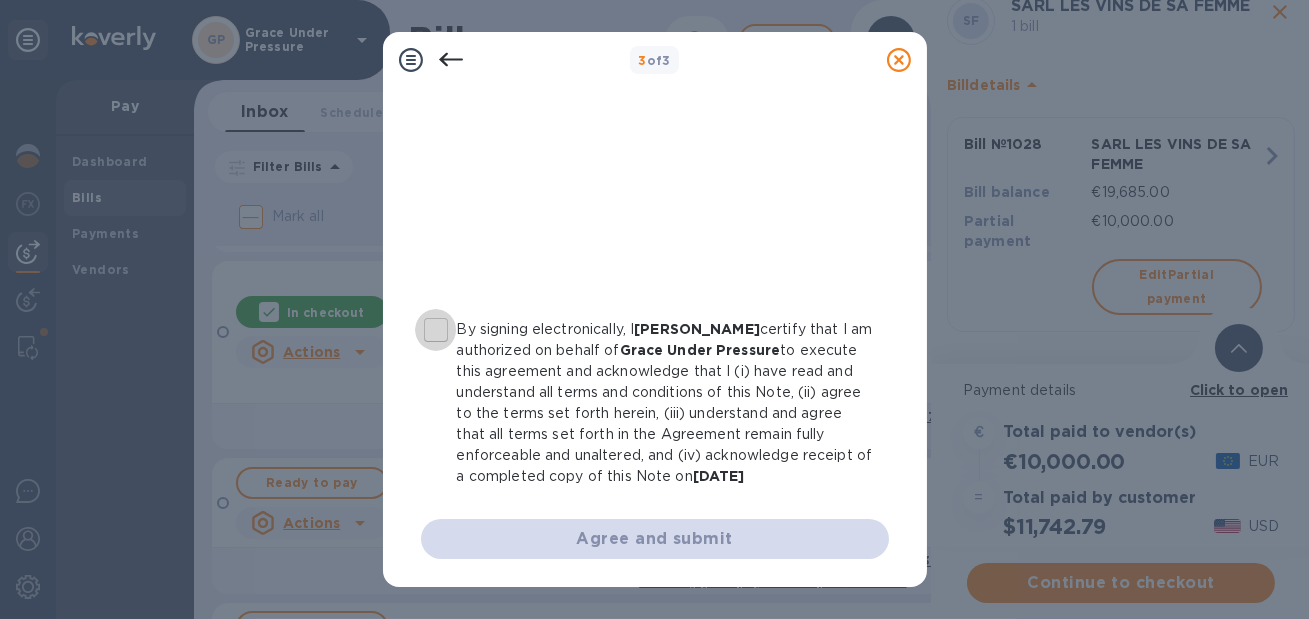 click on "By signing electronically, I  [PERSON_NAME]  certify that I am authorized on behalf of  Grace Under Pressure  to execute this agreement and acknowledge that I (i) have read and understand all terms and conditions of this Note, (ii) agree to the terms set forth herein, (iii) understand and agree that all terms set forth in the Agreement remain fully enforceable and unaltered, and (iv) acknowledge receipt of a completed copy of this Note on  [DATE]" at bounding box center [436, 330] 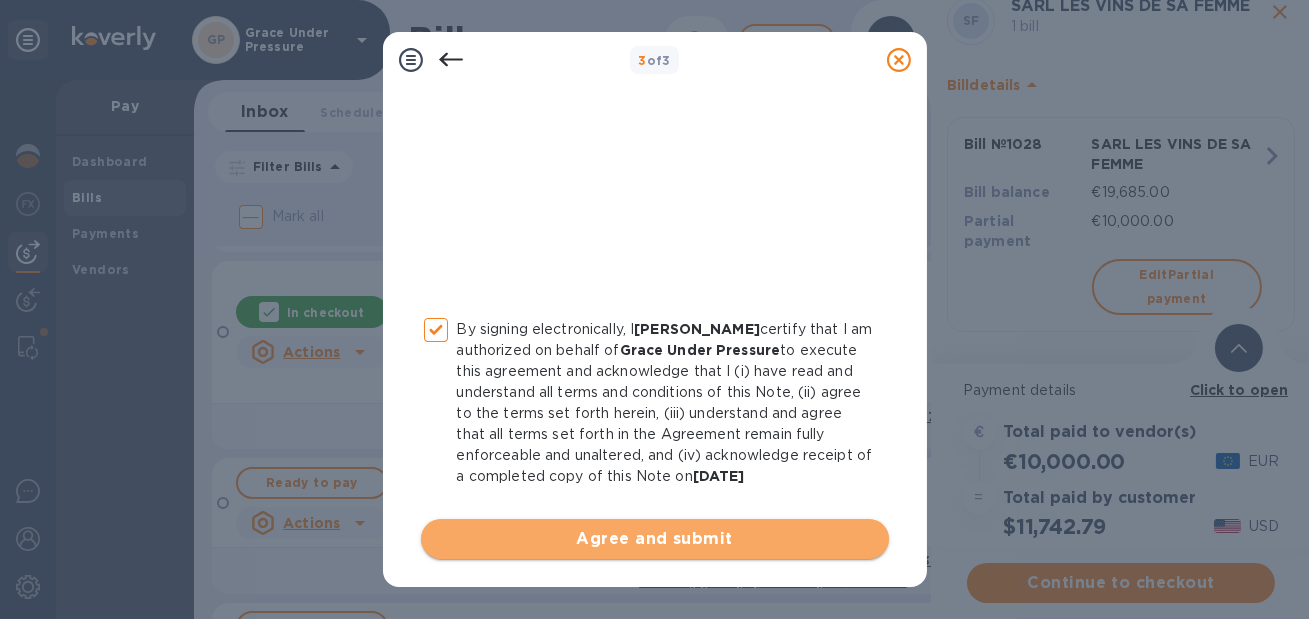 click on "Agree and submit" at bounding box center (655, 539) 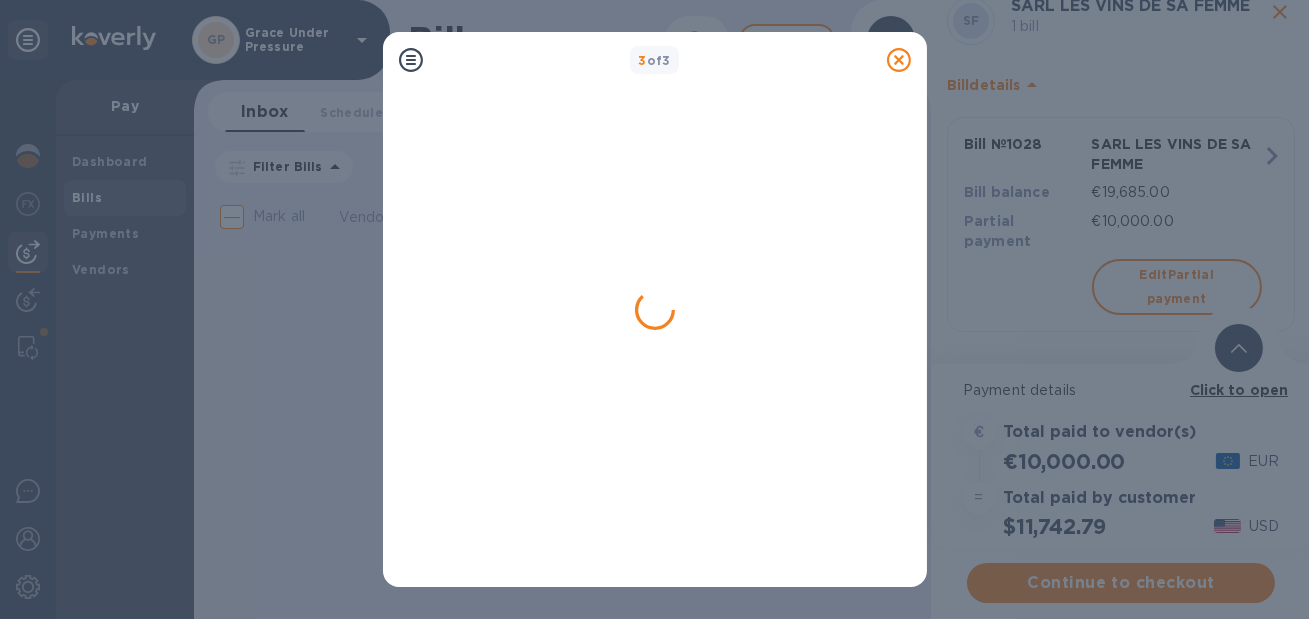 scroll, scrollTop: 0, scrollLeft: 0, axis: both 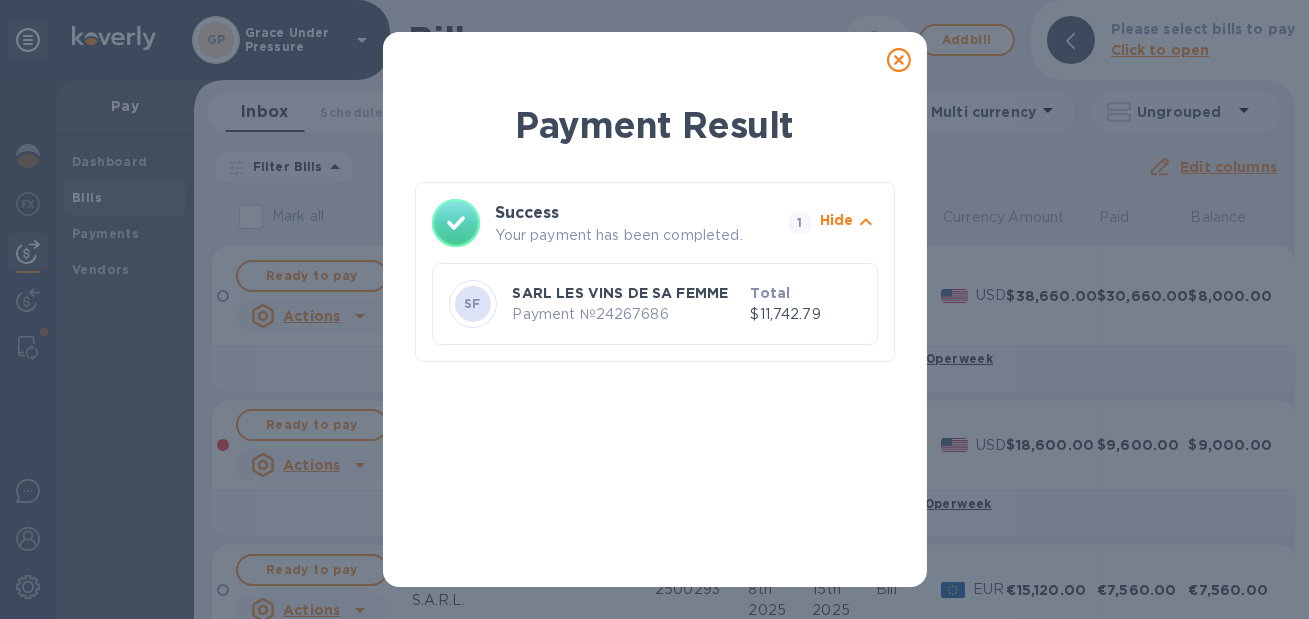 click 